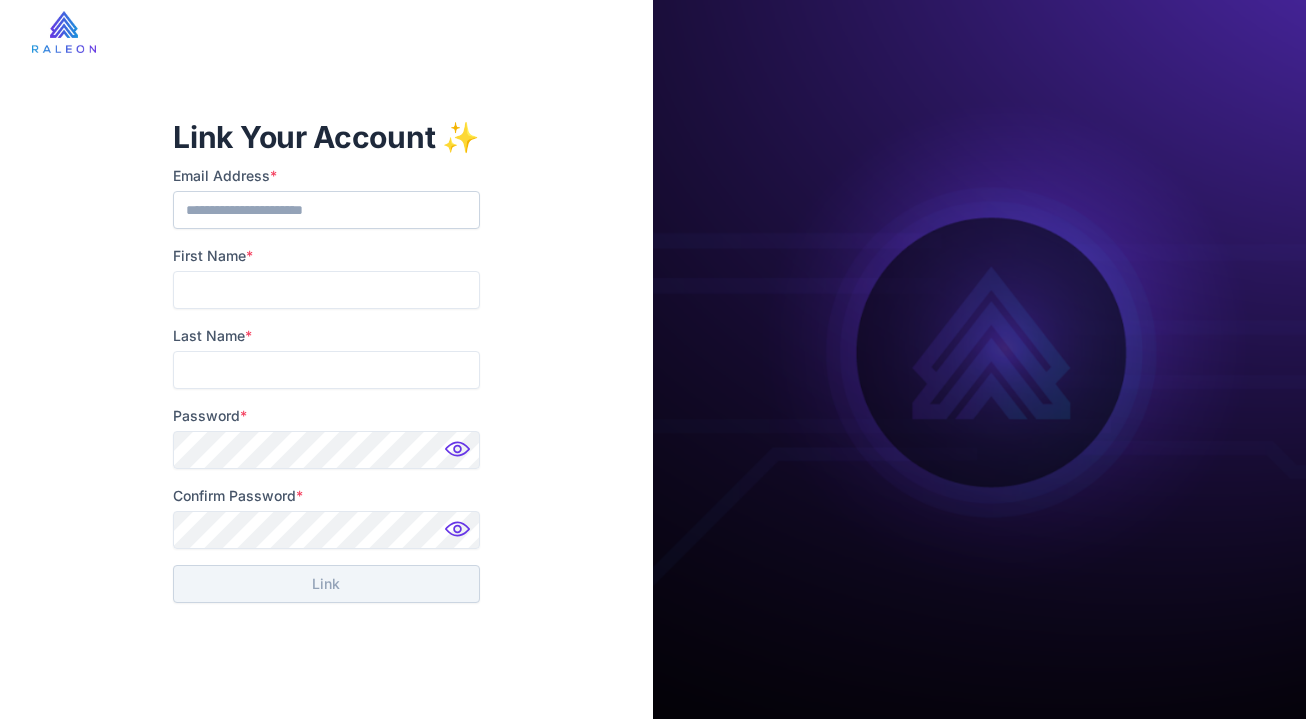 scroll, scrollTop: 0, scrollLeft: 0, axis: both 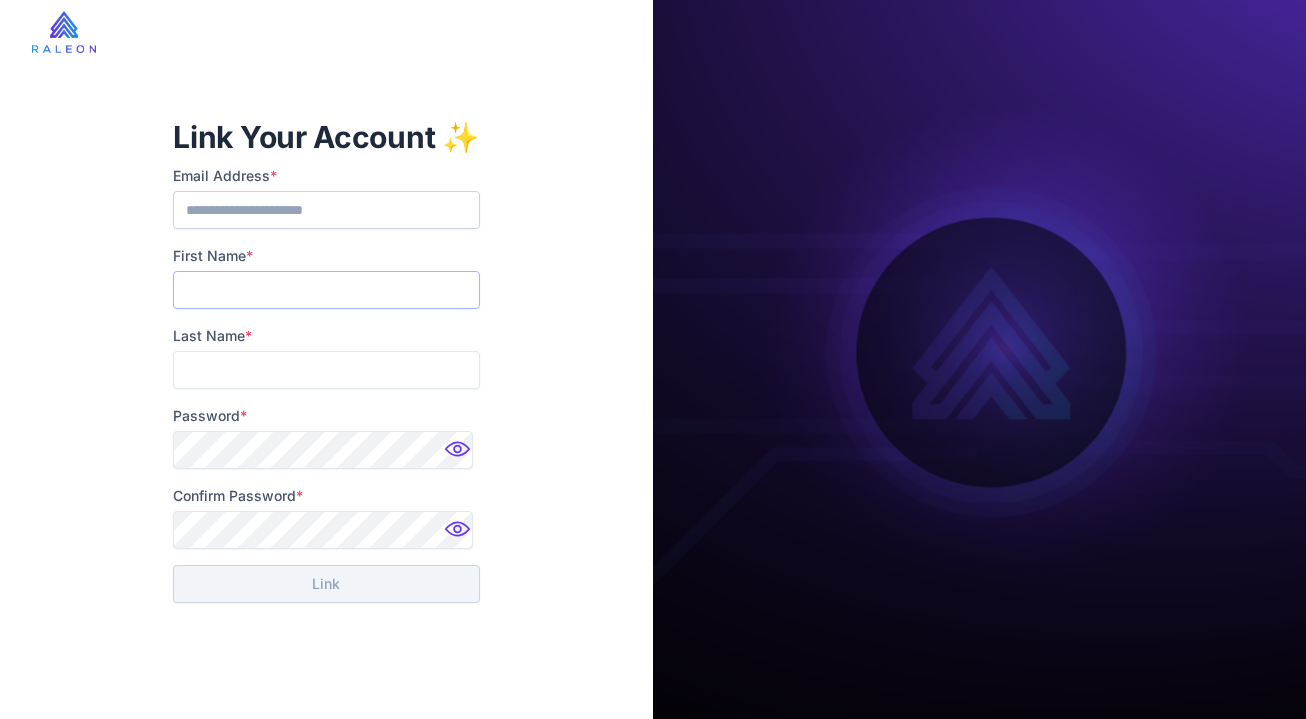 click on "First Name  *" at bounding box center [326, 290] 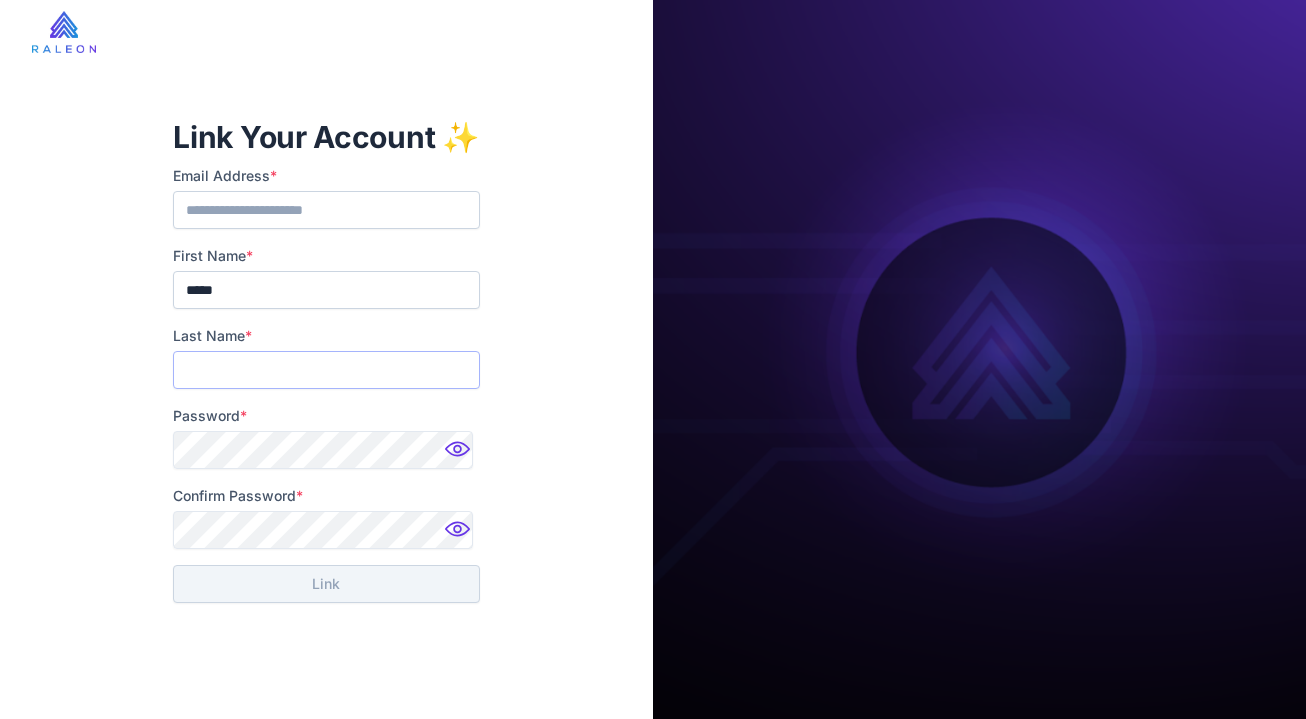 type on "******" 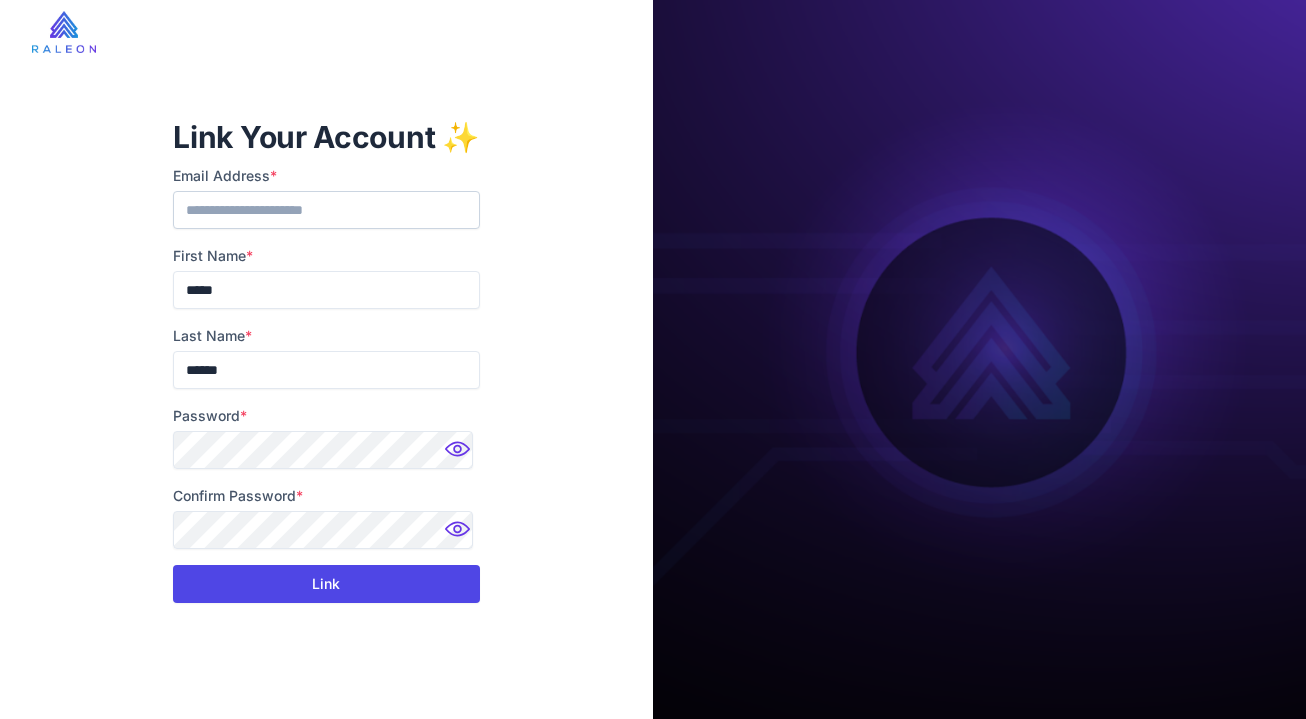 click on "Link" at bounding box center (326, 584) 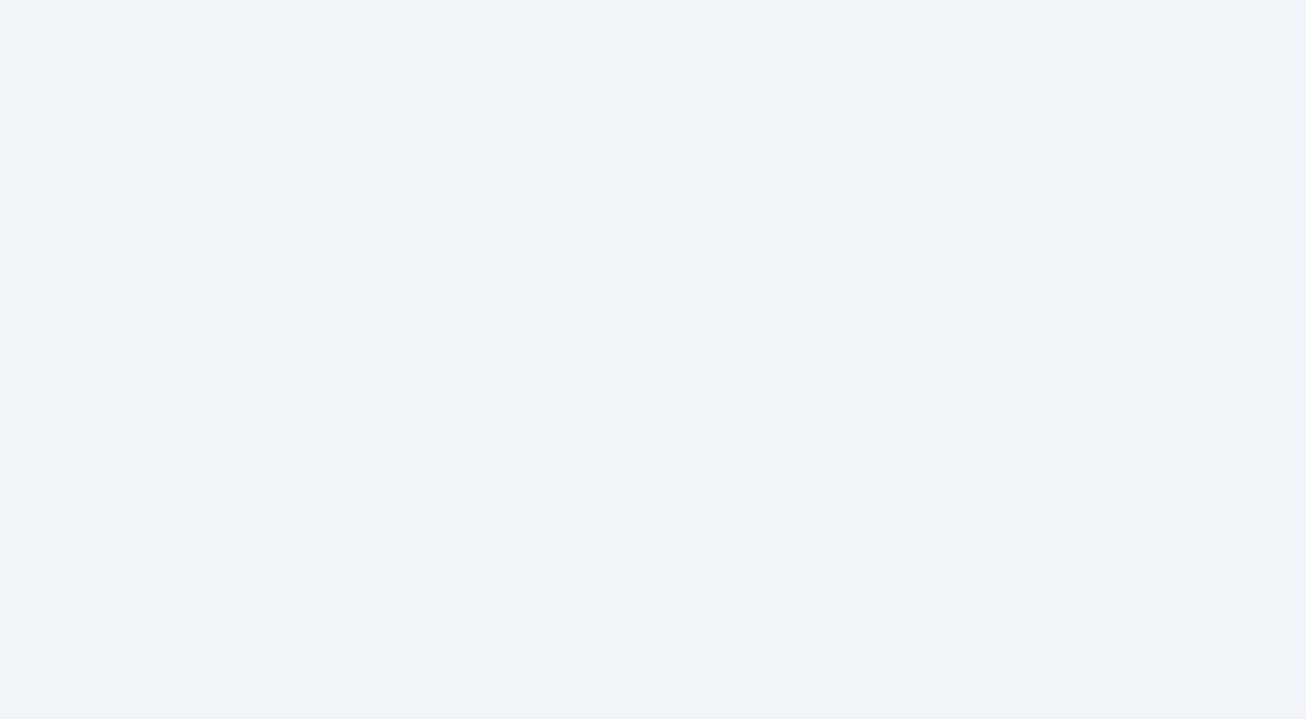 scroll, scrollTop: 0, scrollLeft: 0, axis: both 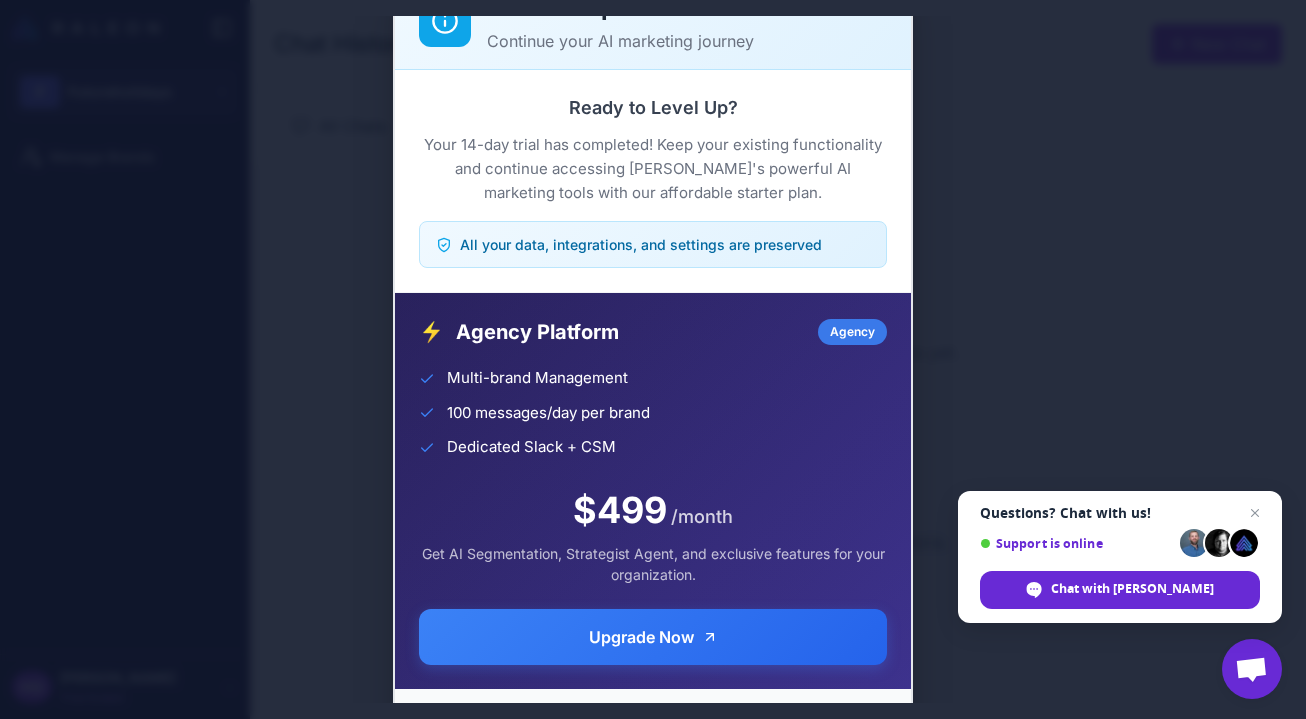 click on "Trial Complete Continue your AI marketing journey Ready to Level Up?  Your 14-day trial has completed! Keep your existing functionality and continue accessing Raleon's powerful AI marketing tools with our affordable starter plan.  All your data, integrations, and settings are preserved ⚡ Agency Platform Agency Multi-brand Management 100 messages/day per brand Dedicated Slack + CSM $499 /month Get AI Segmentation, Strategist Agent, and exclusive features for your organization. Upgrade Now  Need help choosing a plan?  Contact our team" 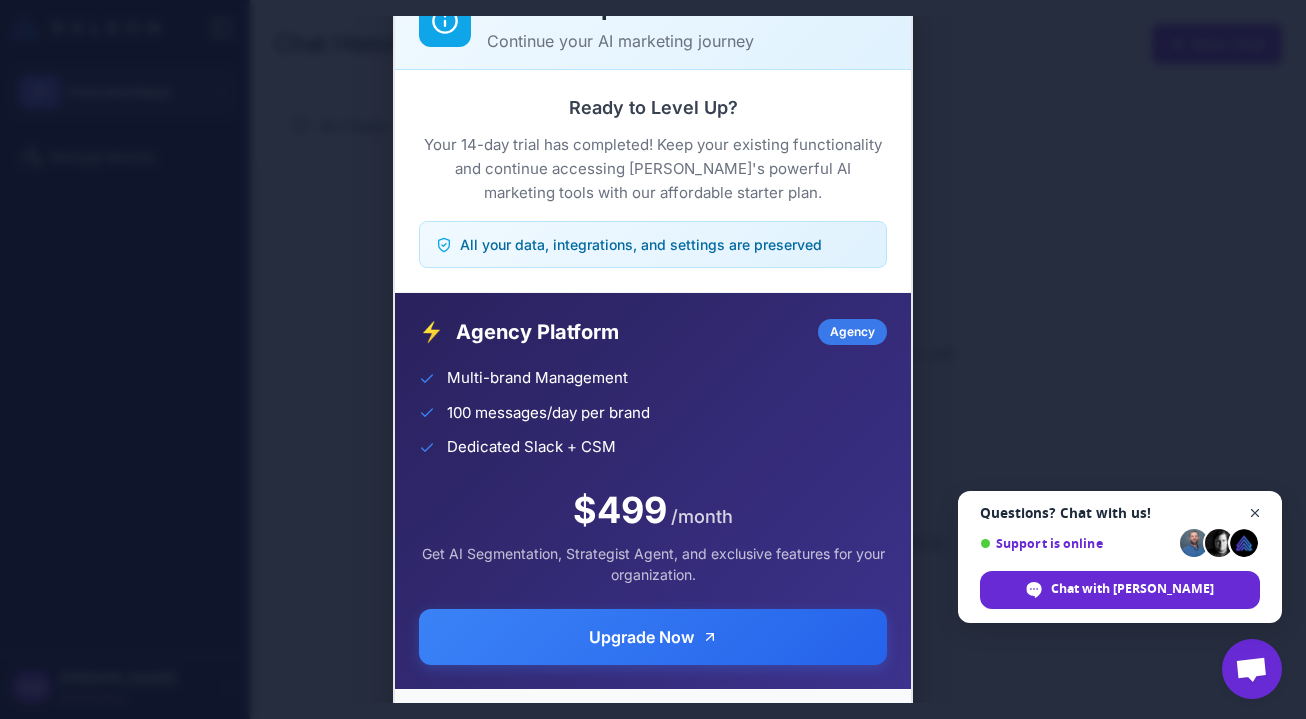 click at bounding box center (1255, 513) 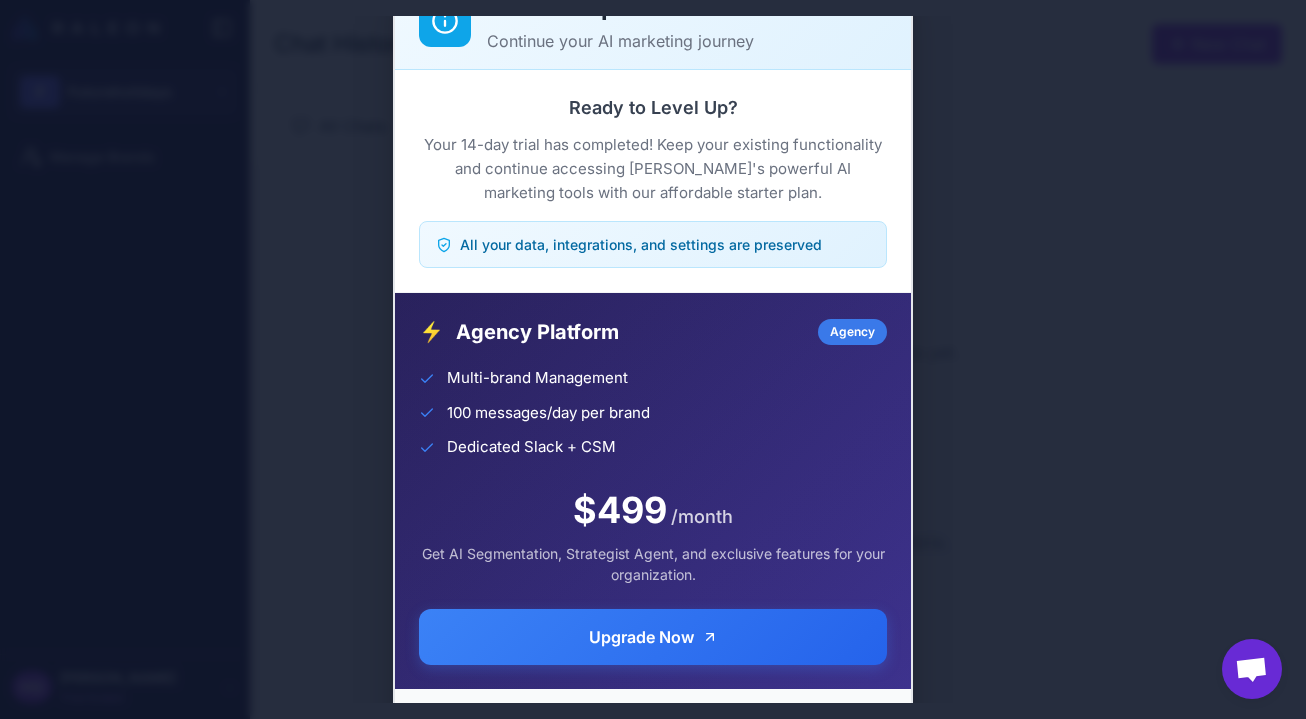 click on "Trial Complete Continue your AI marketing journey Ready to Level Up?  Your 14-day trial has completed! Keep your existing functionality and continue accessing Raleon's powerful AI marketing tools with our affordable starter plan.  All your data, integrations, and settings are preserved ⚡ Agency Platform Agency Multi-brand Management 100 messages/day per brand Dedicated Slack + CSM $499 /month Get AI Segmentation, Strategist Agent, and exclusive features for your organization. Upgrade Now  Need help choosing a plan?  Contact our team" 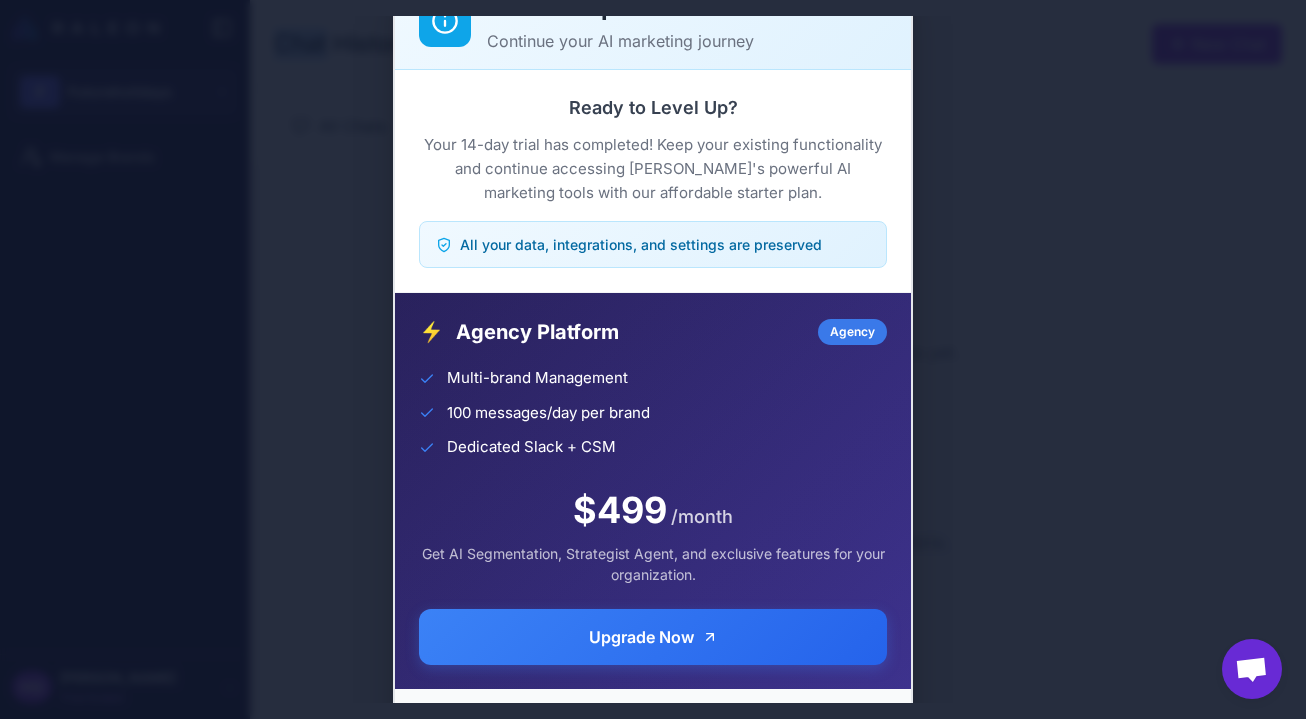 click on "Trial Complete Continue your AI marketing journey Ready to Level Up?  Your 14-day trial has completed! Keep your existing functionality and continue accessing Raleon's powerful AI marketing tools with our affordable starter plan.  All your data, integrations, and settings are preserved ⚡ Agency Platform Agency Multi-brand Management 100 messages/day per brand Dedicated Slack + CSM $499 /month Get AI Segmentation, Strategist Agent, and exclusive features for your organization. Upgrade Now  Need help choosing a plan?  Contact our team" 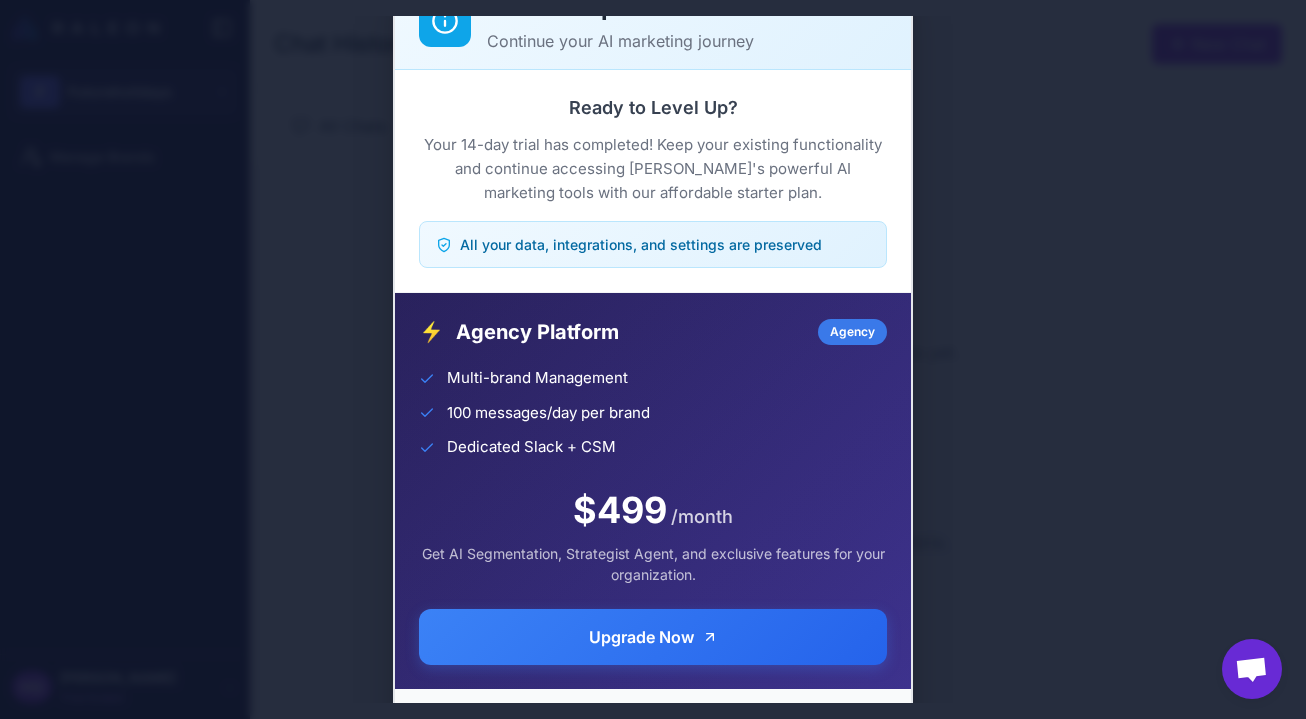 click on "Trial Complete Continue your AI marketing journey Ready to Level Up?  Your 14-day trial has completed! Keep your existing functionality and continue accessing Raleon's powerful AI marketing tools with our affordable starter plan.  All your data, integrations, and settings are preserved ⚡ Agency Platform Agency Multi-brand Management 100 messages/day per brand Dedicated Slack + CSM $499 /month Get AI Segmentation, Strategist Agent, and exclusive features for your organization. Upgrade Now  Need help choosing a plan?  Contact our team" 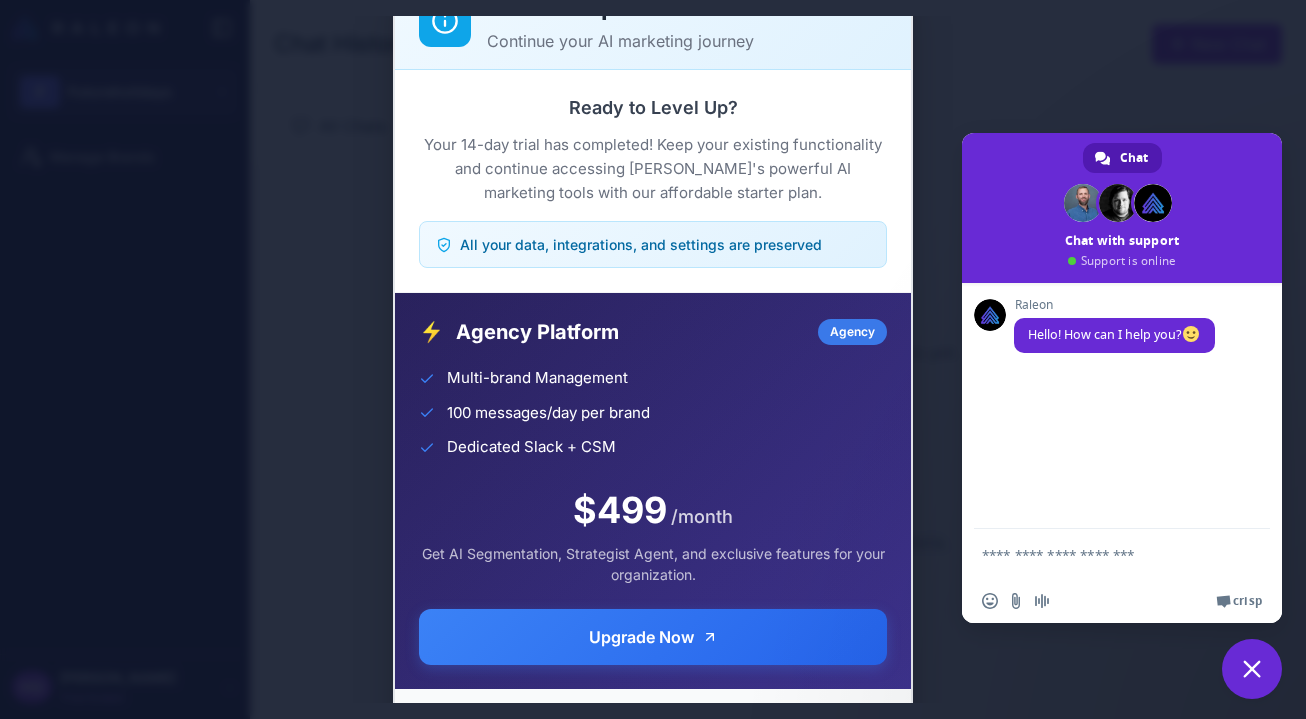 click on "Trial Complete Continue your AI marketing journey Ready to Level Up?  Your 14-day trial has completed! Keep your existing functionality and continue accessing Raleon's powerful AI marketing tools with our affordable starter plan.  All your data, integrations, and settings are preserved ⚡ Agency Platform Agency Multi-brand Management 100 messages/day per brand Dedicated Slack + CSM $499 /month Get AI Segmentation, Strategist Agent, and exclusive features for your organization. Upgrade Now  Need help choosing a plan?  Contact our team" 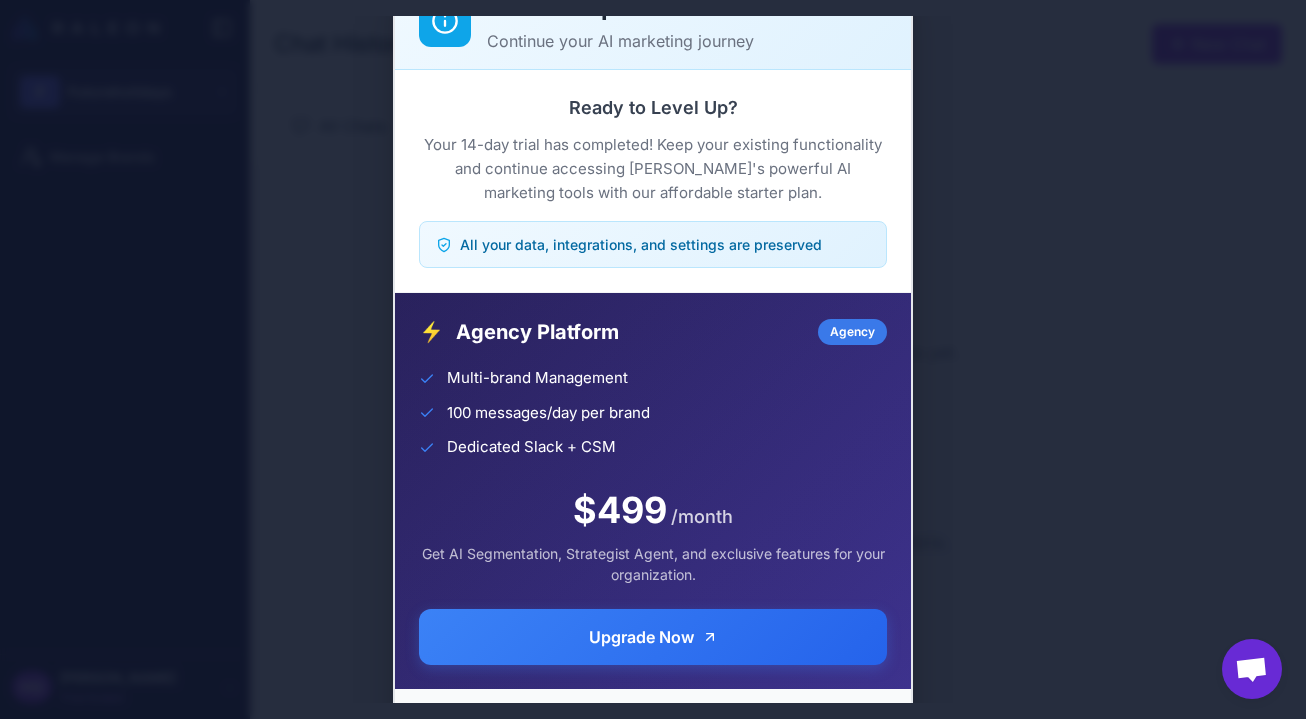 click at bounding box center (1251, 671) 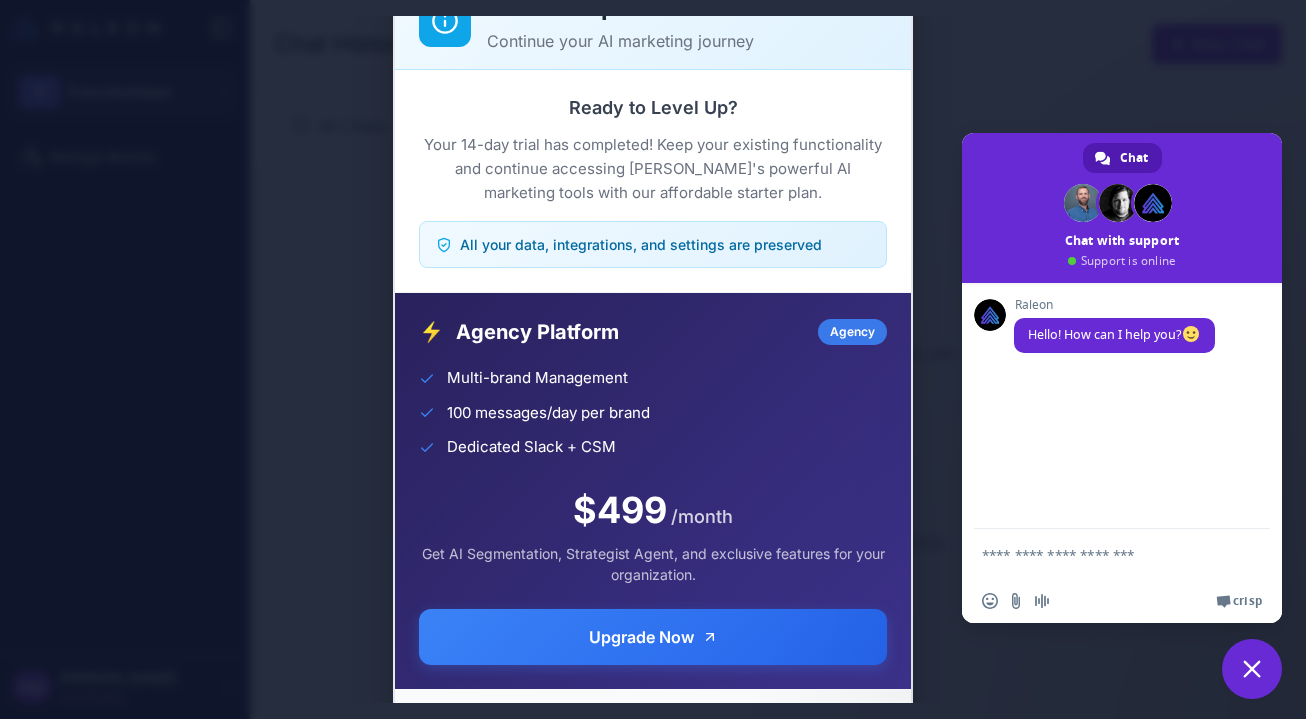click at bounding box center [1252, 669] 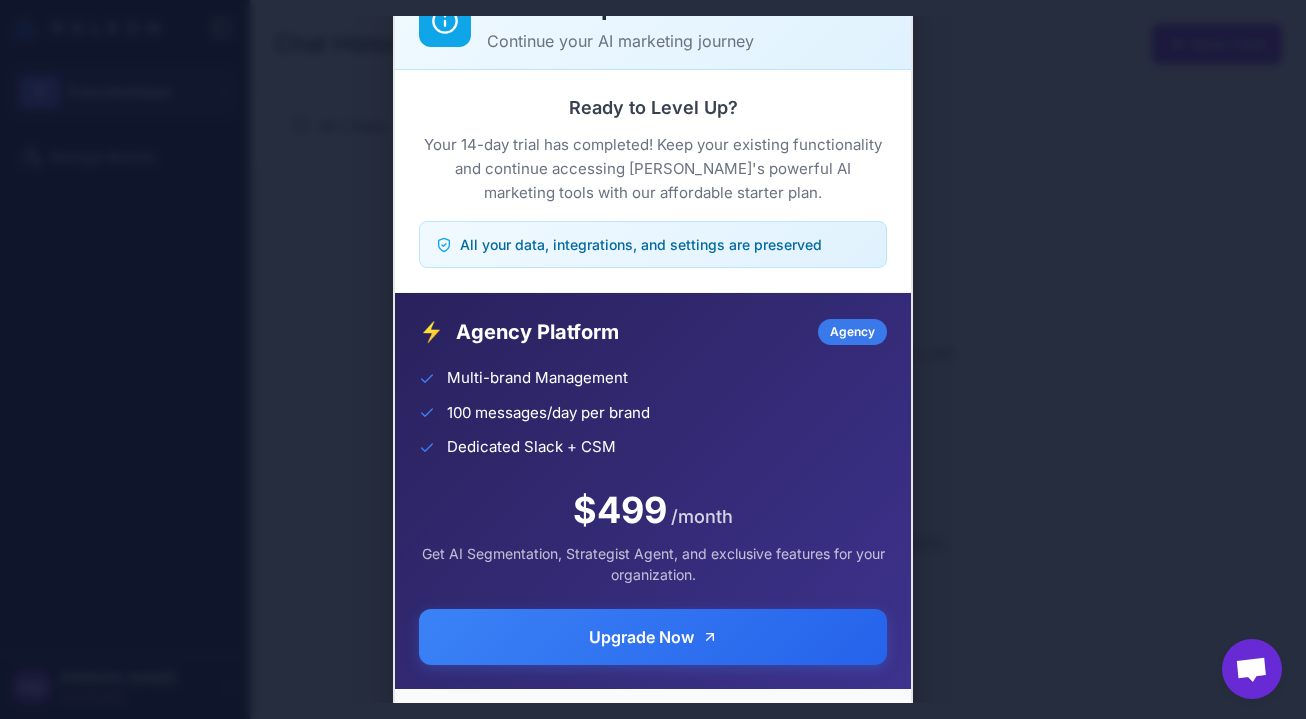 click on "Trial Complete Continue your AI marketing journey Ready to Level Up?  Your 14-day trial has completed! Keep your existing functionality and continue accessing Raleon's powerful AI marketing tools with our affordable starter plan.  All your data, integrations, and settings are preserved ⚡ Agency Platform Agency Multi-brand Management 100 messages/day per brand Dedicated Slack + CSM $499 /month Get AI Segmentation, Strategist Agent, and exclusive features for your organization. Upgrade Now  Need help choosing a plan?  Contact our team" 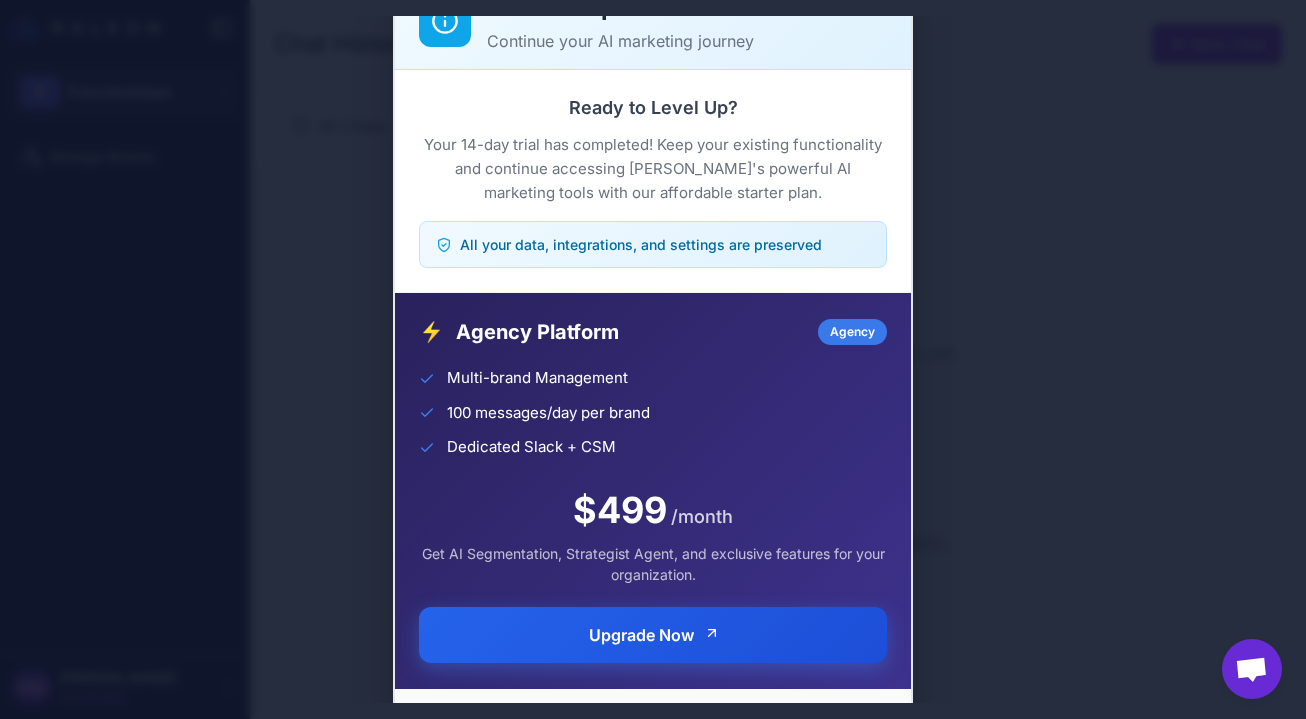 click on "Upgrade Now" at bounding box center (653, 635) 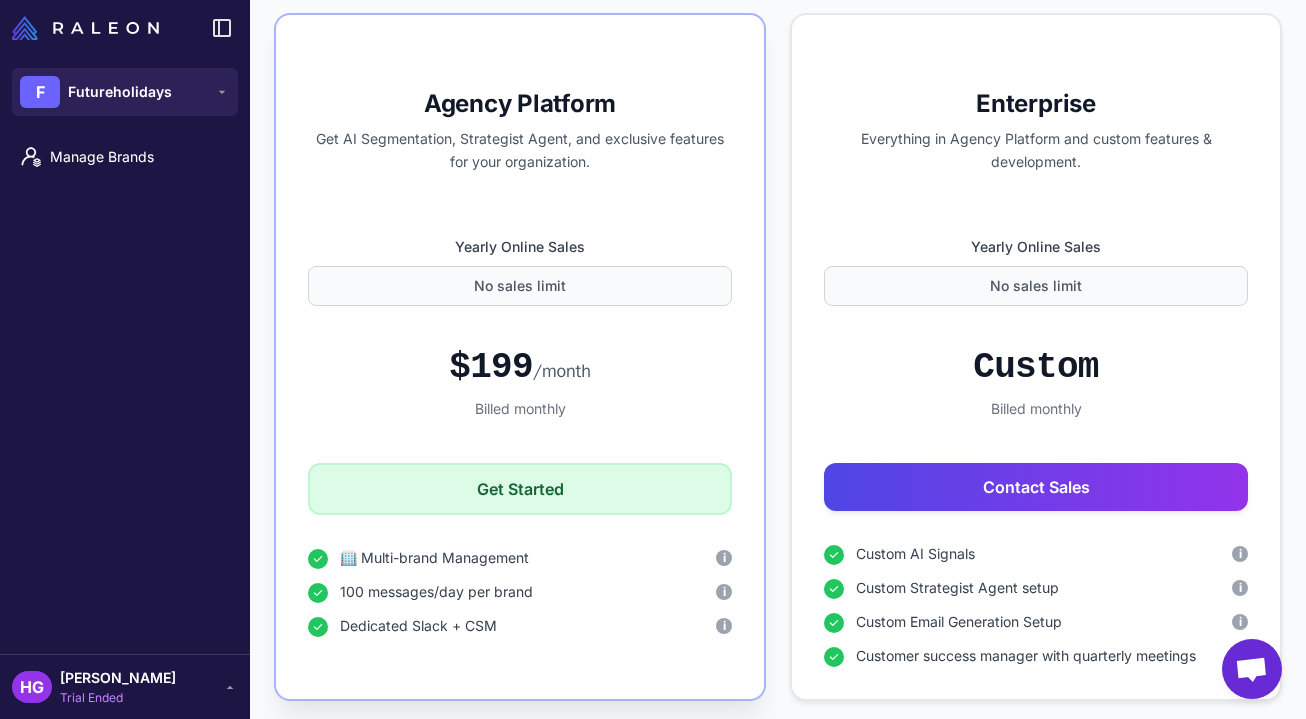 scroll, scrollTop: 784, scrollLeft: 0, axis: vertical 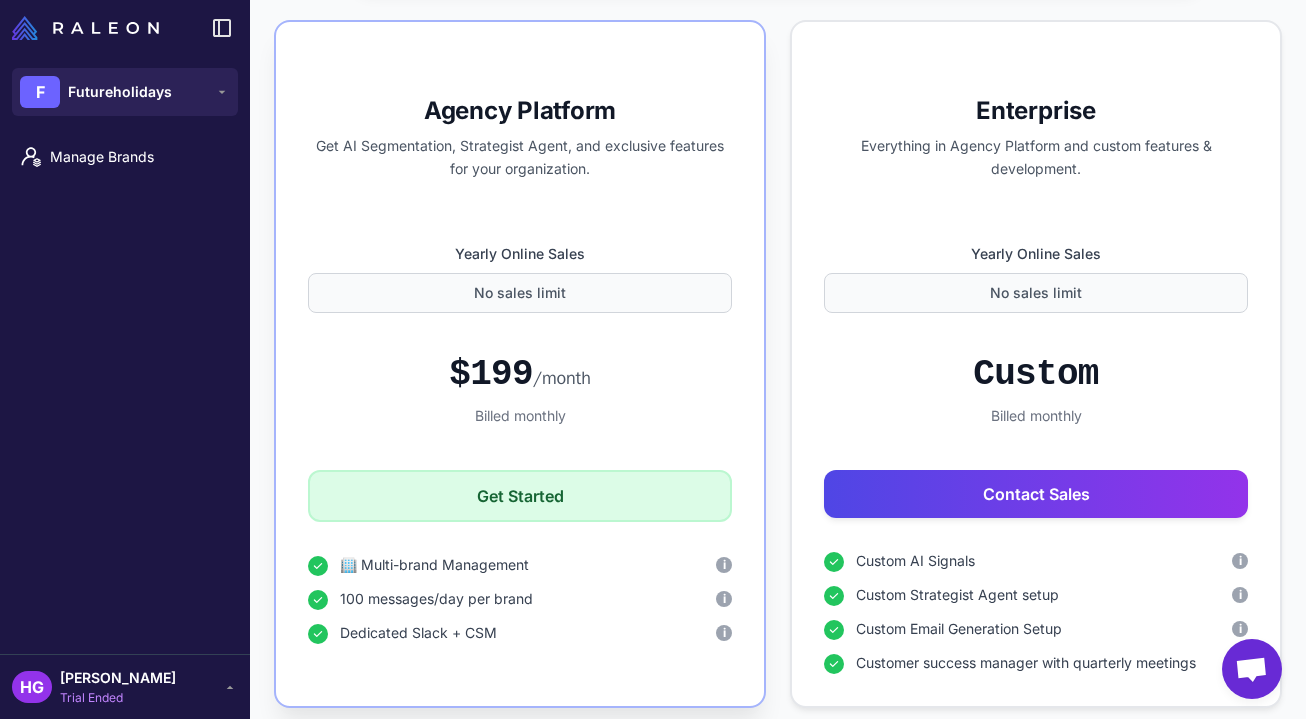 click on "Get Started" 